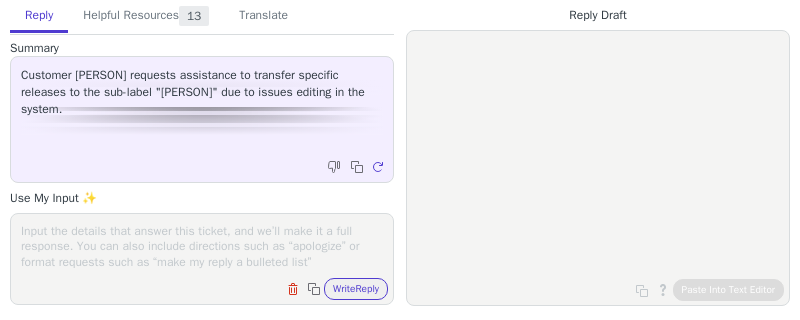 scroll, scrollTop: 0, scrollLeft: 0, axis: both 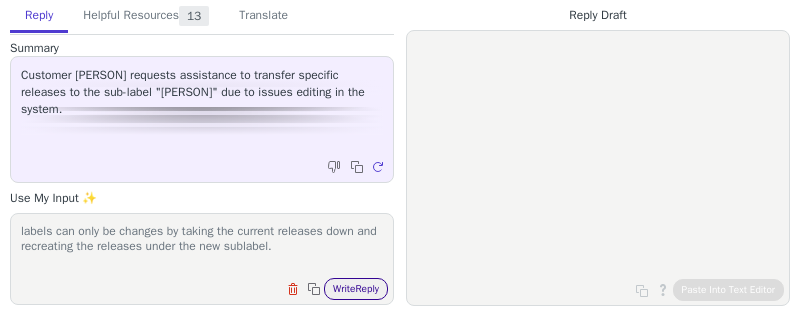 type on "labels can only be changes by taking the current releases down and recreating the releases under the new sublabel." 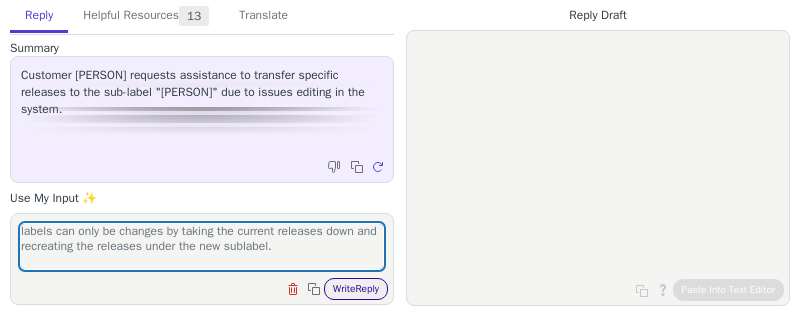 click on "Write  Reply" at bounding box center (356, 289) 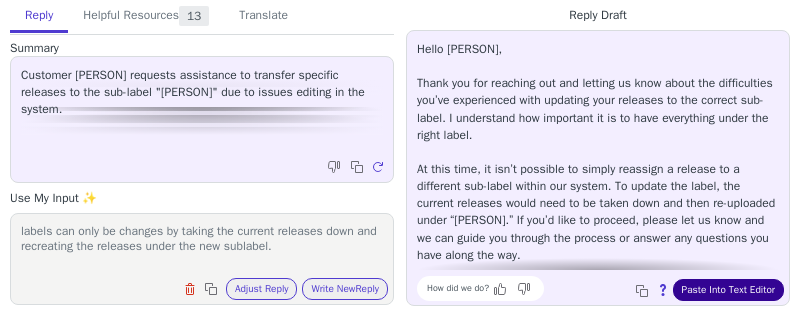 click on "Paste Into Text Editor" at bounding box center [728, 290] 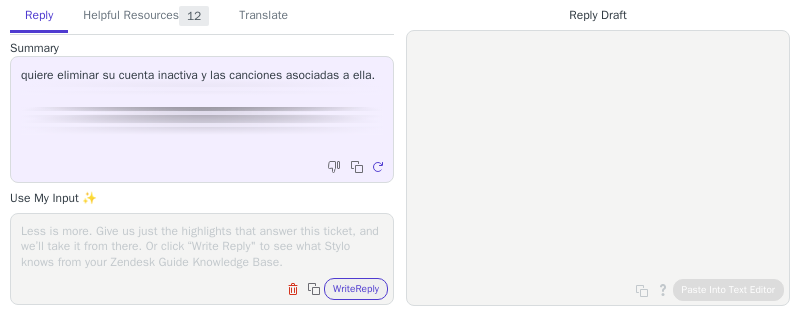 scroll, scrollTop: 0, scrollLeft: 0, axis: both 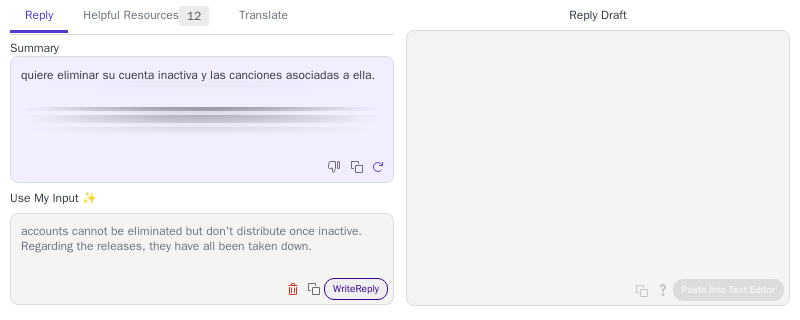 type on "accounts cannot be eliminated but don't distribute once inactive. Regarding the releases, they have all been taken down." 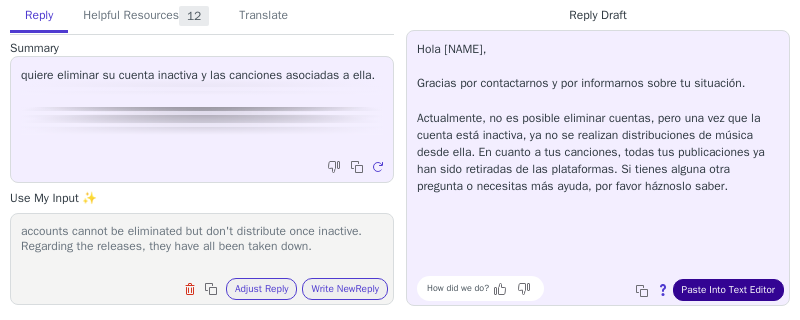 click on "Paste Into Text Editor" at bounding box center [728, 290] 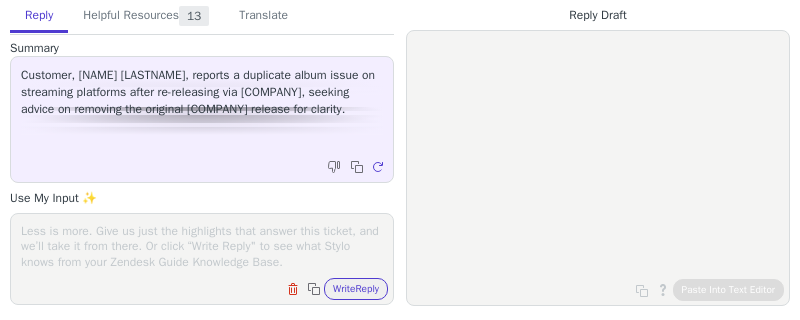 scroll, scrollTop: 0, scrollLeft: 0, axis: both 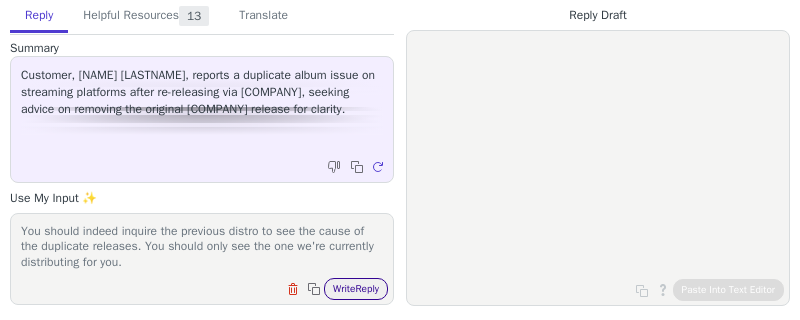 type on "You should indeed inquire the previous distro to see the cause of the duplicate releases. You should only see the one we're currently distributing for you." 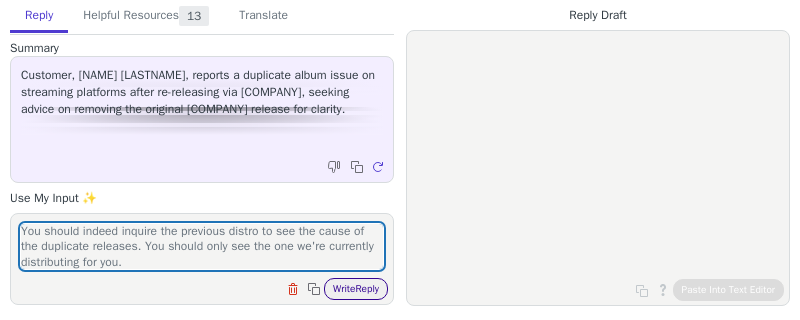 click on "Write  Reply" at bounding box center [356, 289] 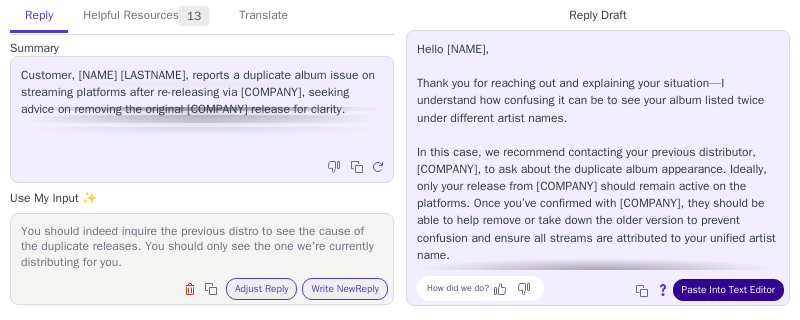click on "Paste Into Text Editor" at bounding box center (728, 290) 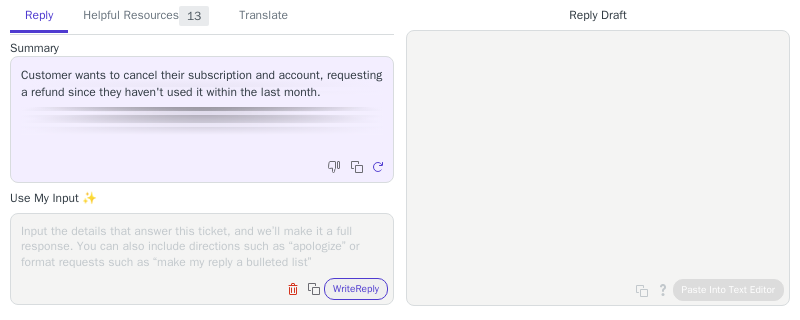 scroll, scrollTop: 0, scrollLeft: 0, axis: both 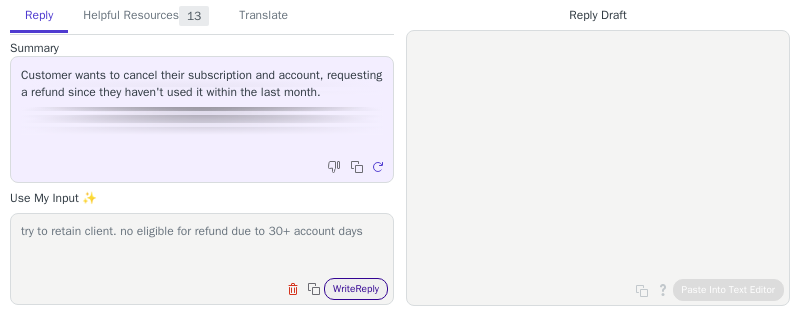type on "try to retain client. no eligible for refund due to 30+ account days" 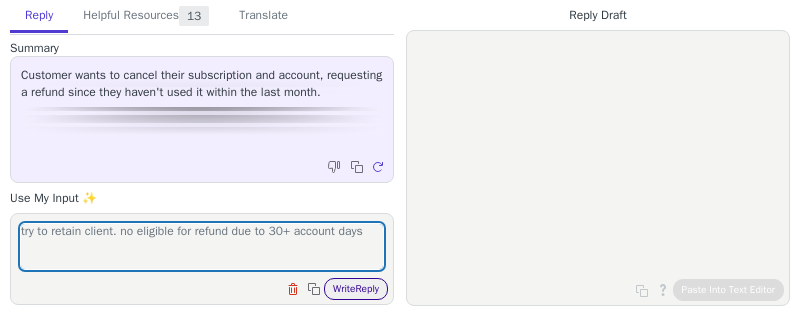 click on "Write  Reply" at bounding box center (356, 289) 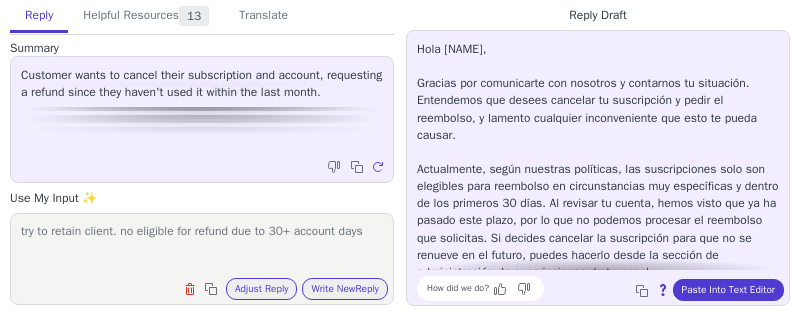 click on "How did we do?   Copy to clipboard About this reply Paste Into Text Editor" at bounding box center [608, 288] 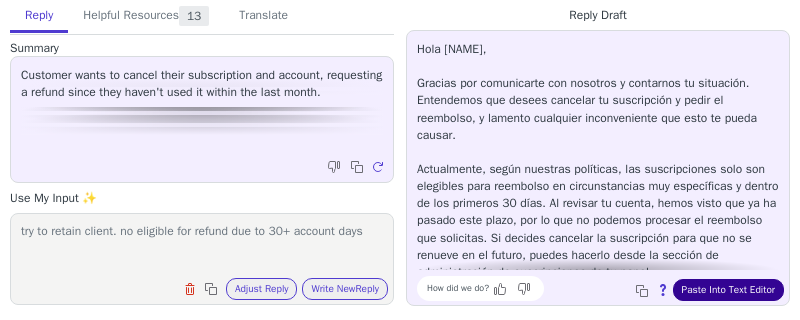 click on "Paste Into Text Editor" at bounding box center (728, 290) 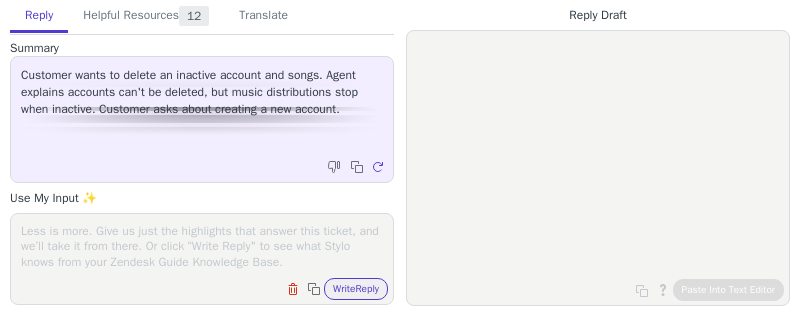 scroll, scrollTop: 0, scrollLeft: 0, axis: both 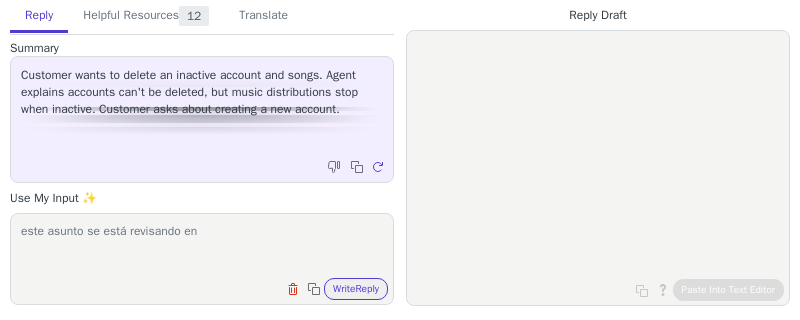 paste on "[NUMBER]" 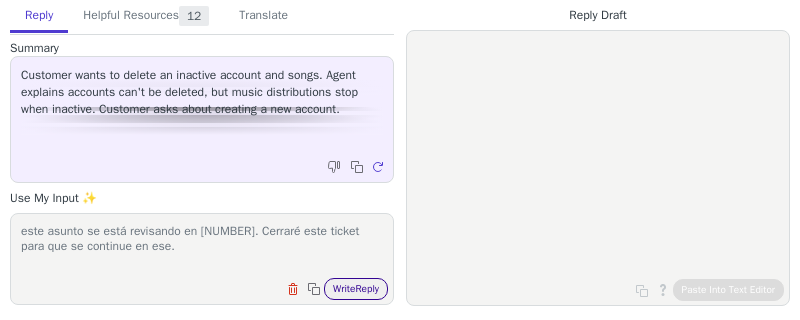 type on "este asunto se está revisando en 572998. Cerraré este ticket para que se continue en ese." 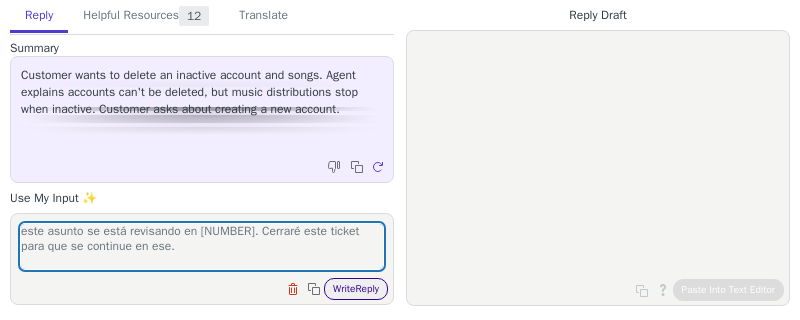 click on "Write  Reply" at bounding box center [356, 289] 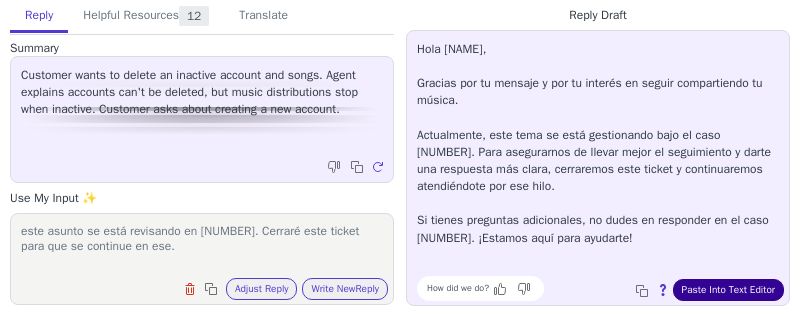 click on "Paste Into Text Editor" at bounding box center [728, 290] 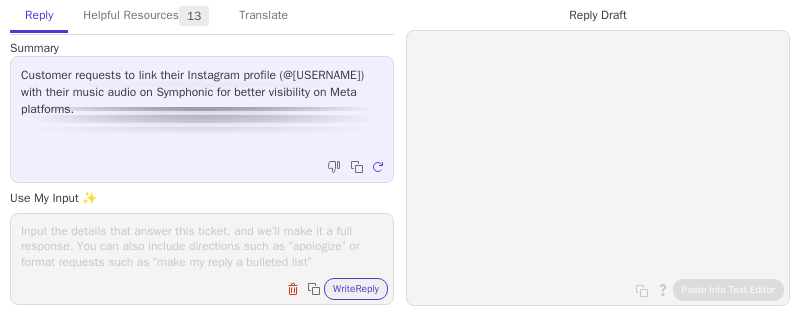 scroll, scrollTop: 0, scrollLeft: 0, axis: both 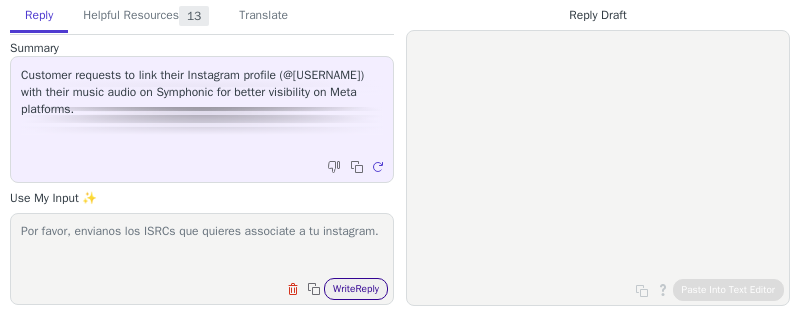 type on "Por favor, envianos los ISRCs que quieres associate a tu instagram." 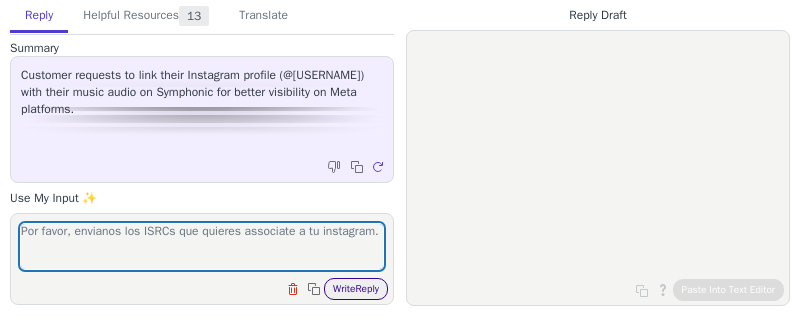 click on "Write  Reply" at bounding box center (356, 289) 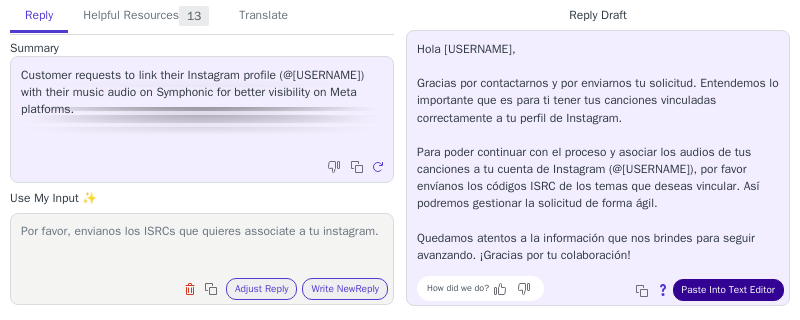 click on "Paste Into Text Editor" at bounding box center (728, 290) 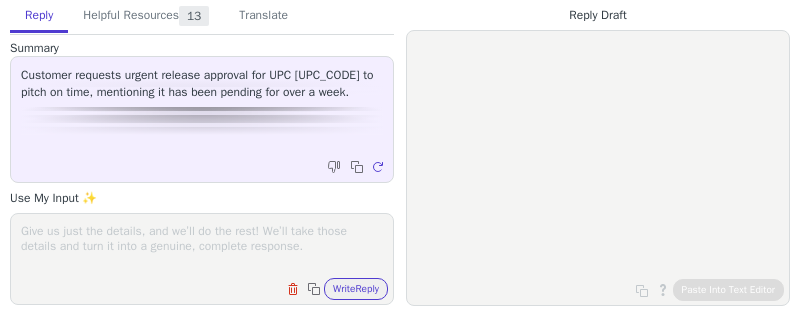 scroll, scrollTop: 0, scrollLeft: 0, axis: both 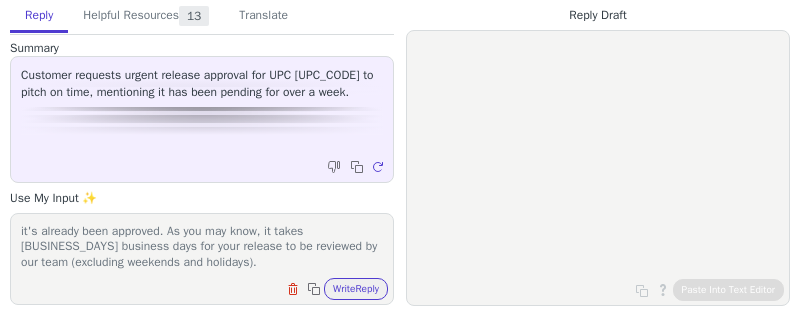 type on "it's already been approved. As you may know, it takes [BUSINESS_DAYS] business days for your release to be reviewed by our team (excluding weekends and holidays)." 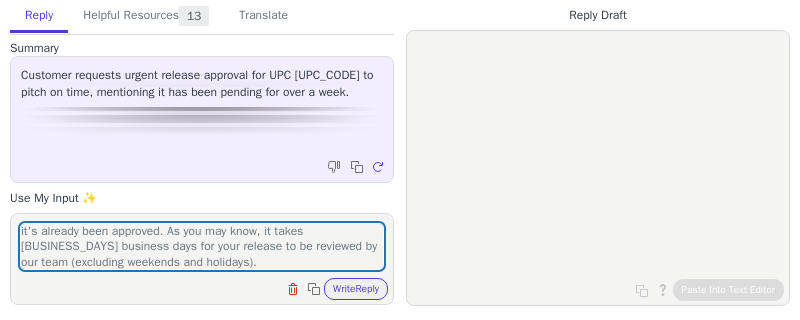 click on "it's already been approved. As you may know, it takes [BUSINESS_DAYS] business days for your release to be reviewed by our team (excluding weekends and holidays).    Clear field Copy to clipboard Write  Reply" at bounding box center [202, 259] 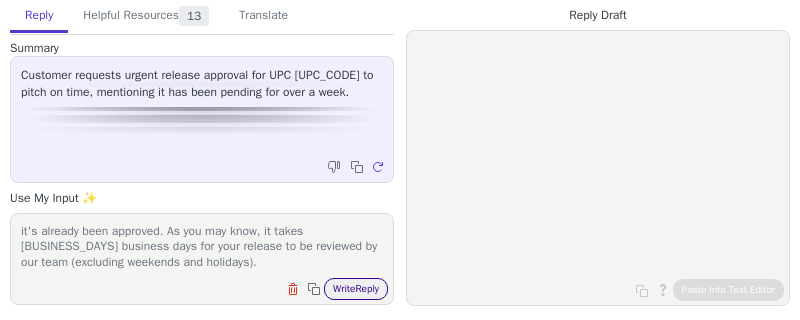 click on "Write  Reply" at bounding box center (356, 289) 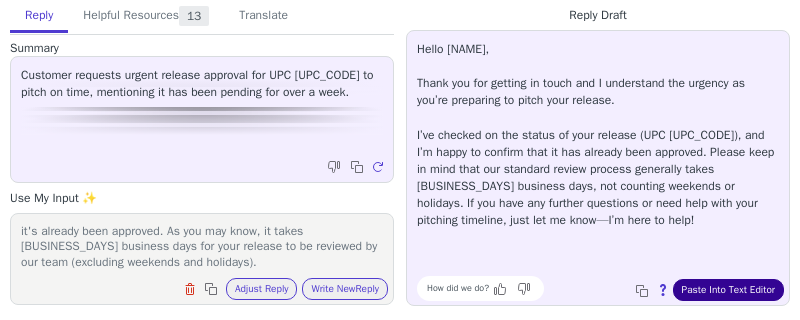 click on "Paste Into Text Editor" at bounding box center (728, 290) 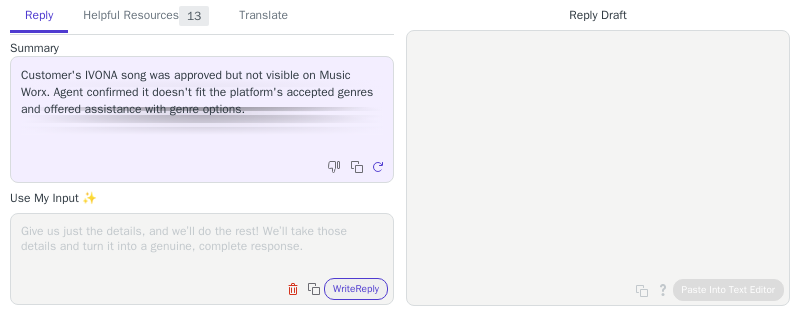 scroll, scrollTop: 0, scrollLeft: 0, axis: both 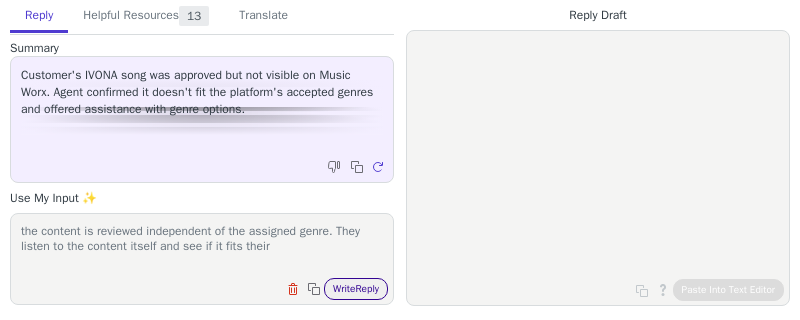 type on "the content is reviewed independent of the assigned genre. They listen to the content itself and see if it fits their" 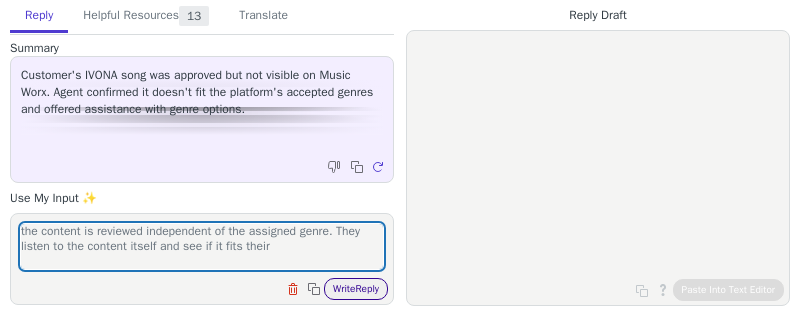 click on "Write  Reply" at bounding box center (356, 289) 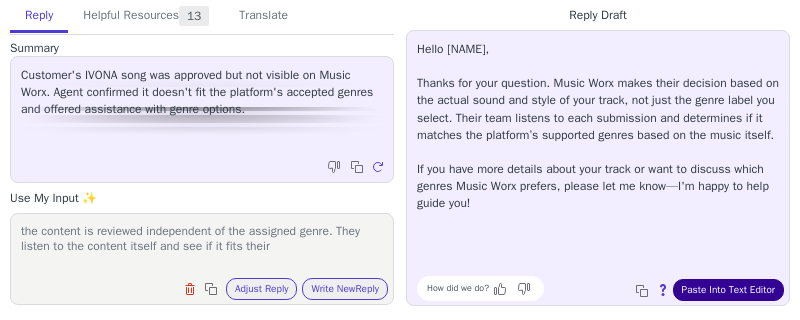 click on "Paste Into Text Editor" at bounding box center [728, 290] 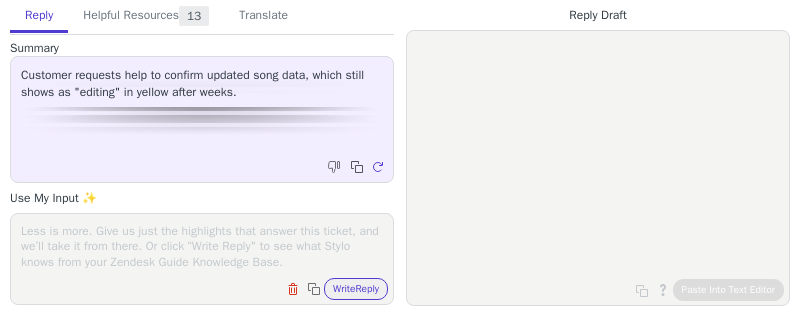 scroll, scrollTop: 0, scrollLeft: 0, axis: both 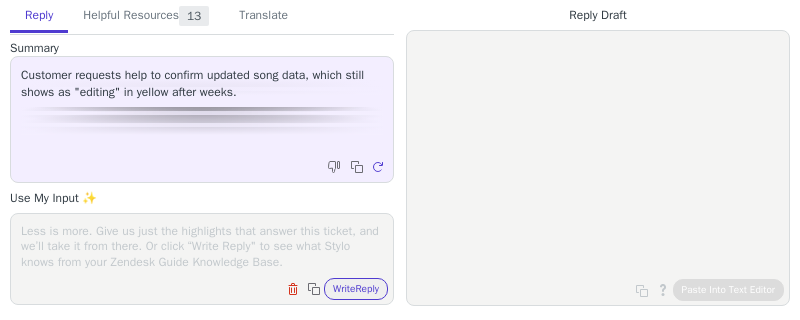 click at bounding box center (202, 246) 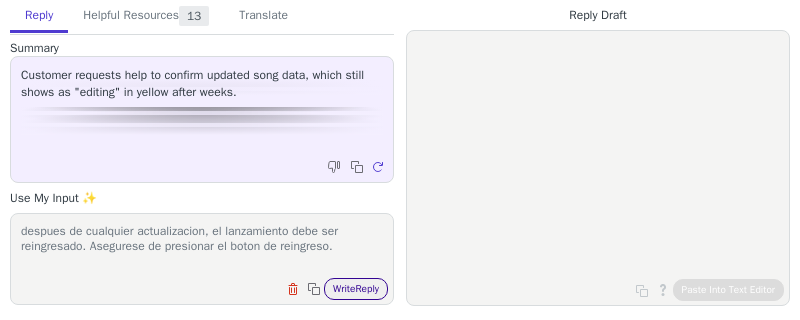 type on "despues de cualquier actualizacion, el lanzamiento debe ser reingresado. Asegurese de presionar el boton de reingreso." 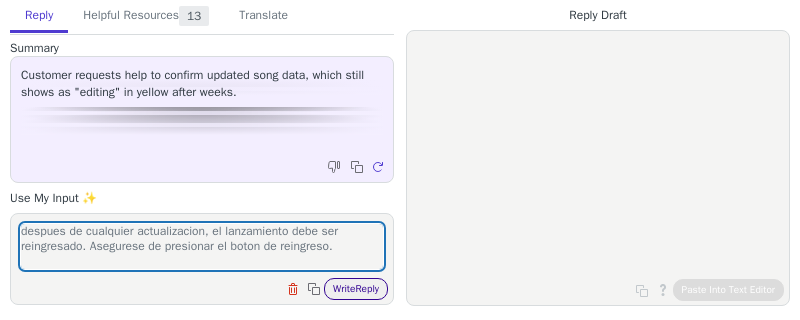 click on "Write  Reply" at bounding box center (356, 289) 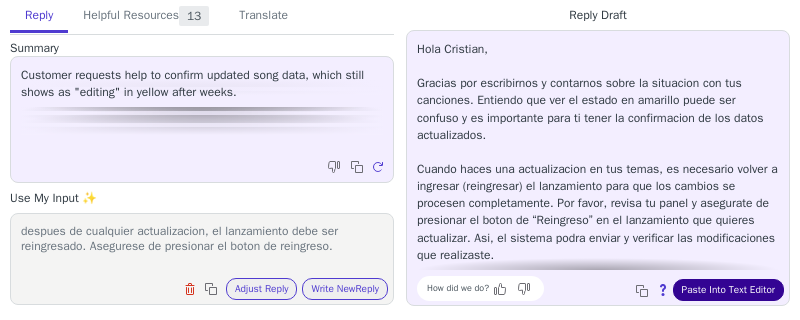 click on "Paste Into Text Editor" at bounding box center [728, 290] 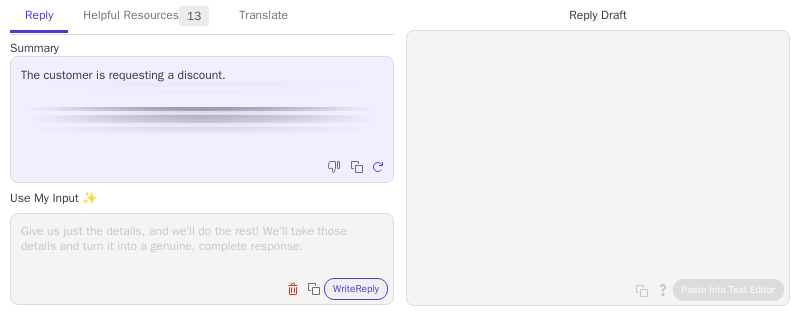 scroll, scrollTop: 0, scrollLeft: 0, axis: both 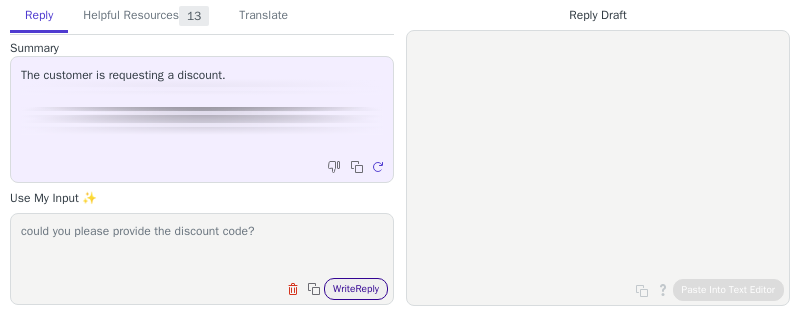 type on "could you please provide the discount code?" 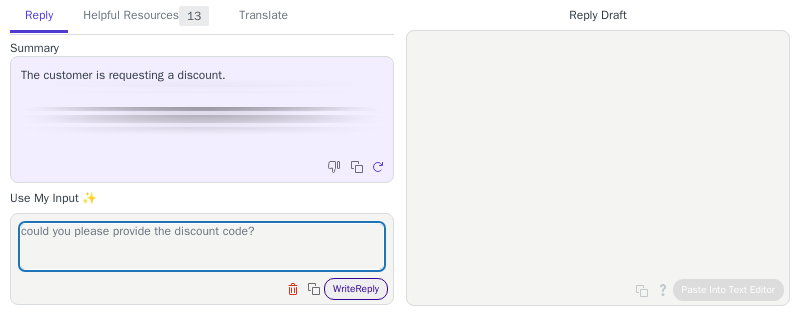 click on "Write  Reply" at bounding box center [356, 289] 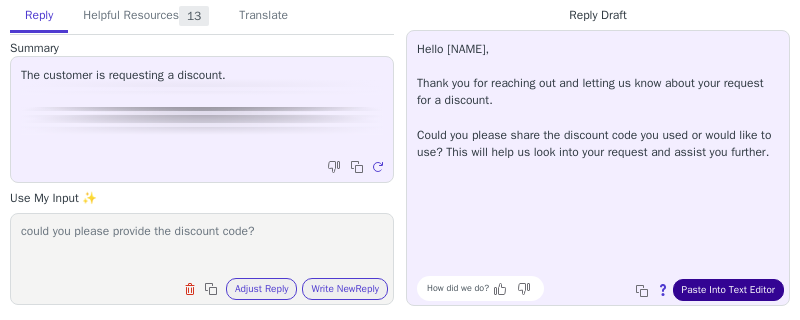 click on "Paste Into Text Editor" at bounding box center (728, 290) 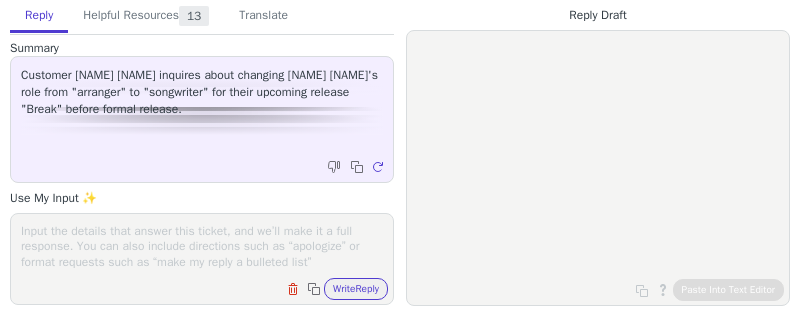 scroll, scrollTop: 0, scrollLeft: 0, axis: both 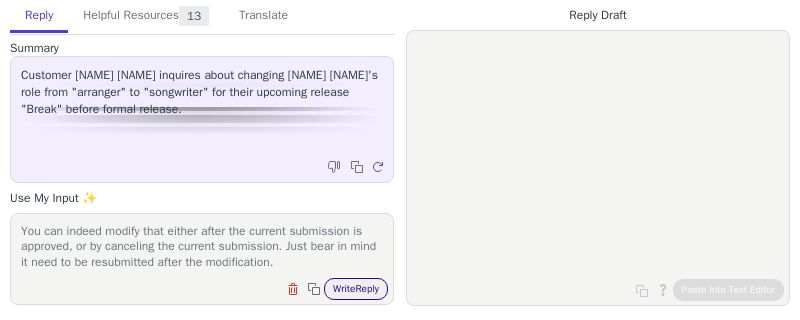type on "You can indeed modify that either after the current submission is approved, or by canceling the current submission. Just bear in mind it need to be resubmitted after the modification." 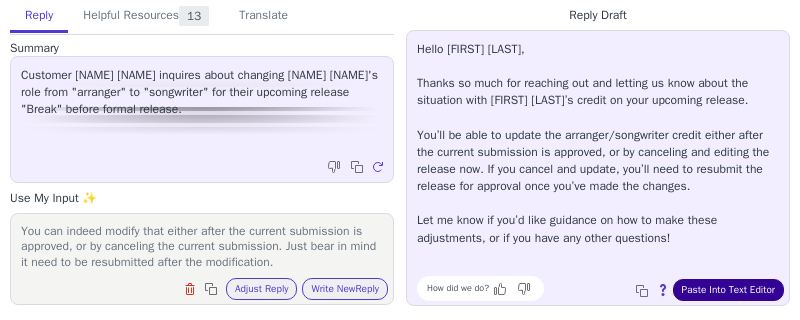 click on "Paste Into Text Editor" at bounding box center (728, 290) 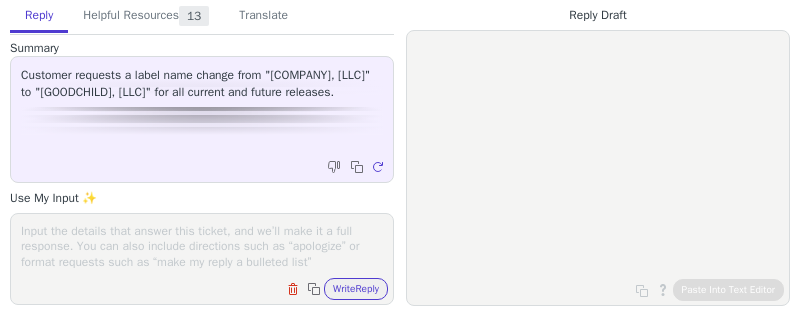 scroll, scrollTop: 0, scrollLeft: 0, axis: both 